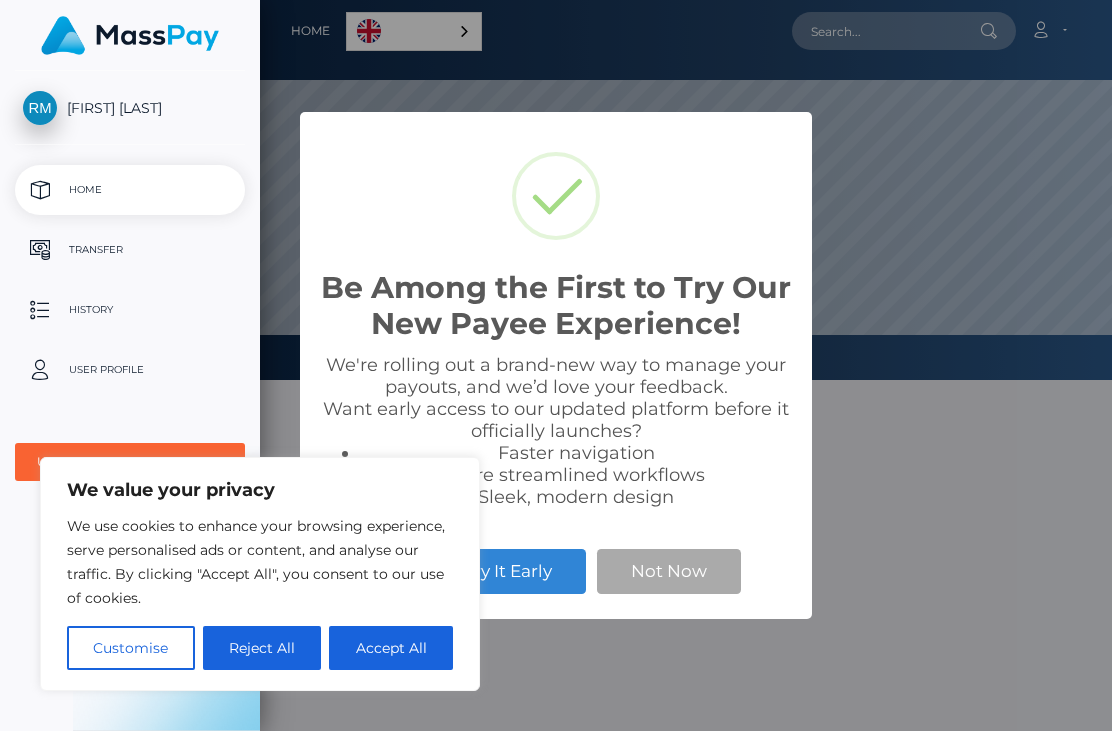 scroll, scrollTop: 0, scrollLeft: 0, axis: both 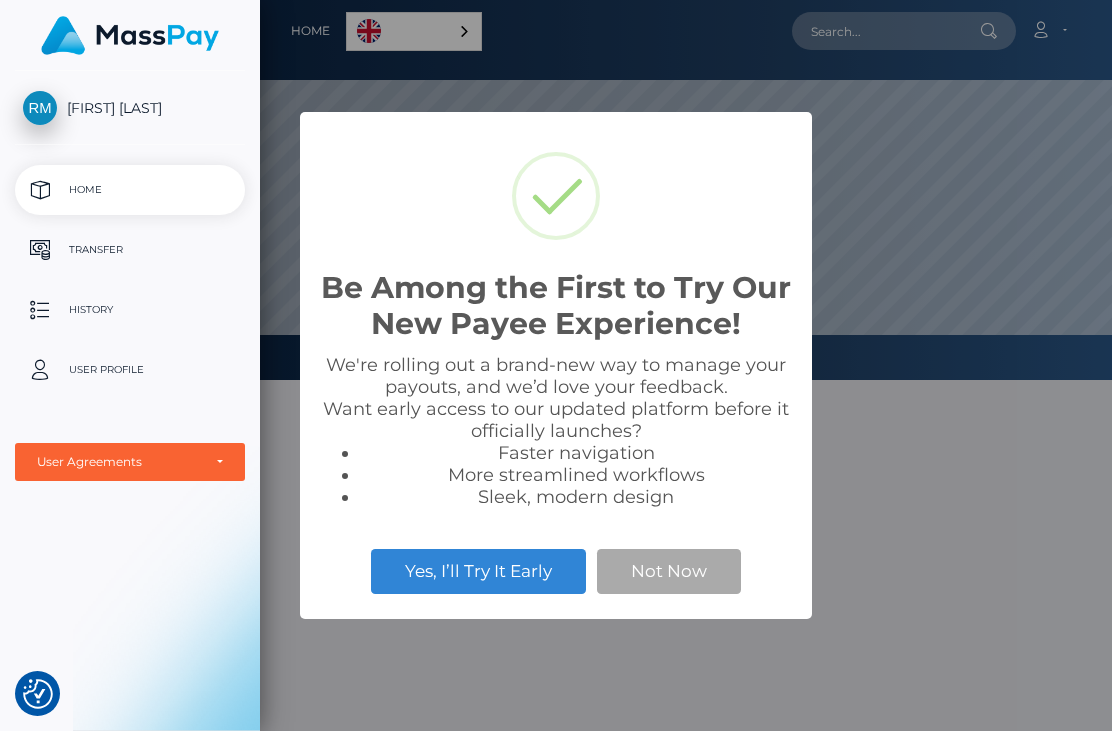 checkbox on "true" 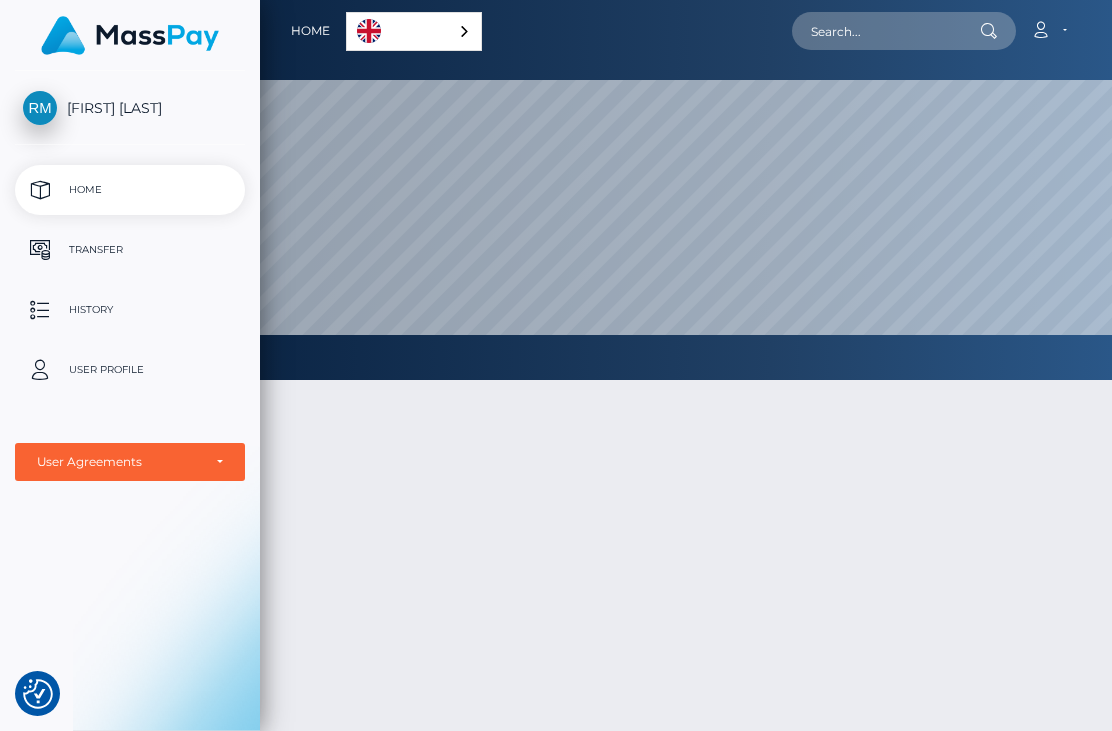 click on "English" at bounding box center [414, 31] 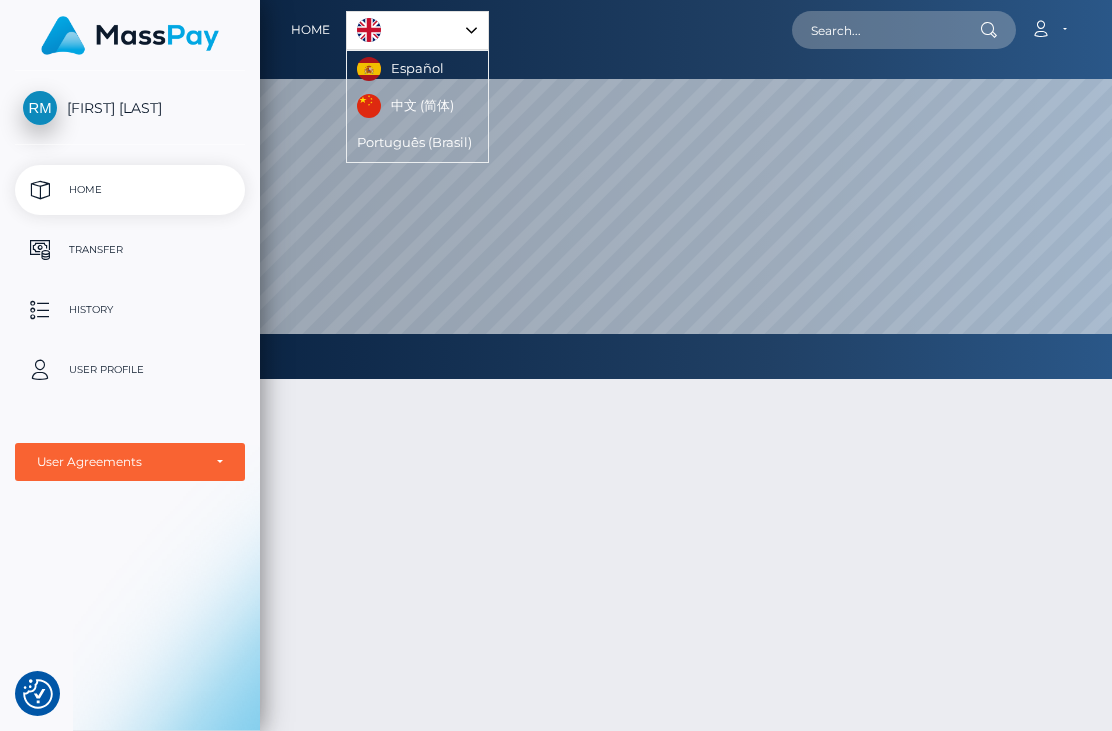 scroll, scrollTop: 0, scrollLeft: 0, axis: both 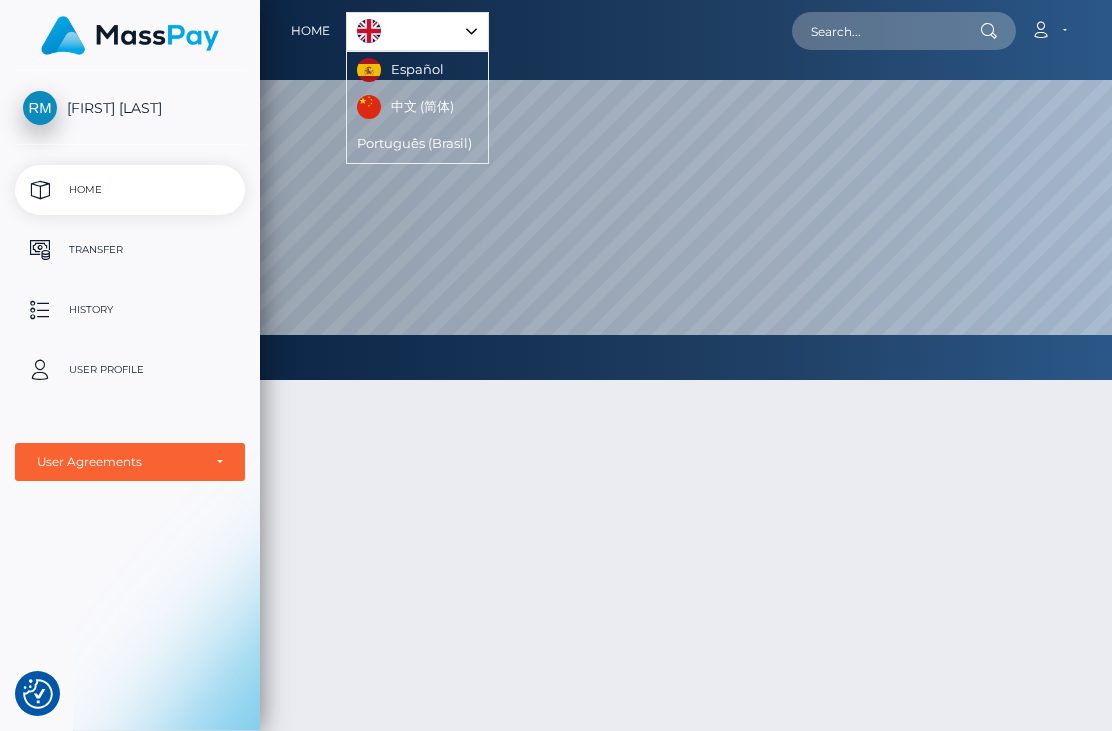 click at bounding box center (0, 0) 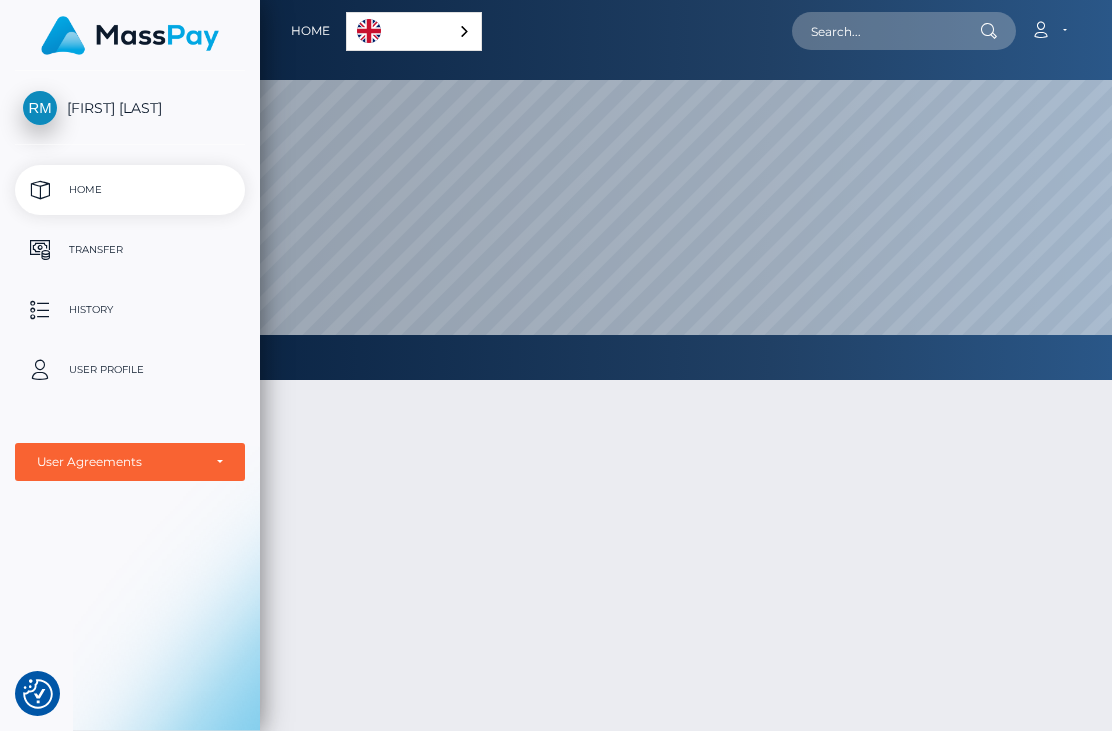 click on "English" at bounding box center (414, 31) 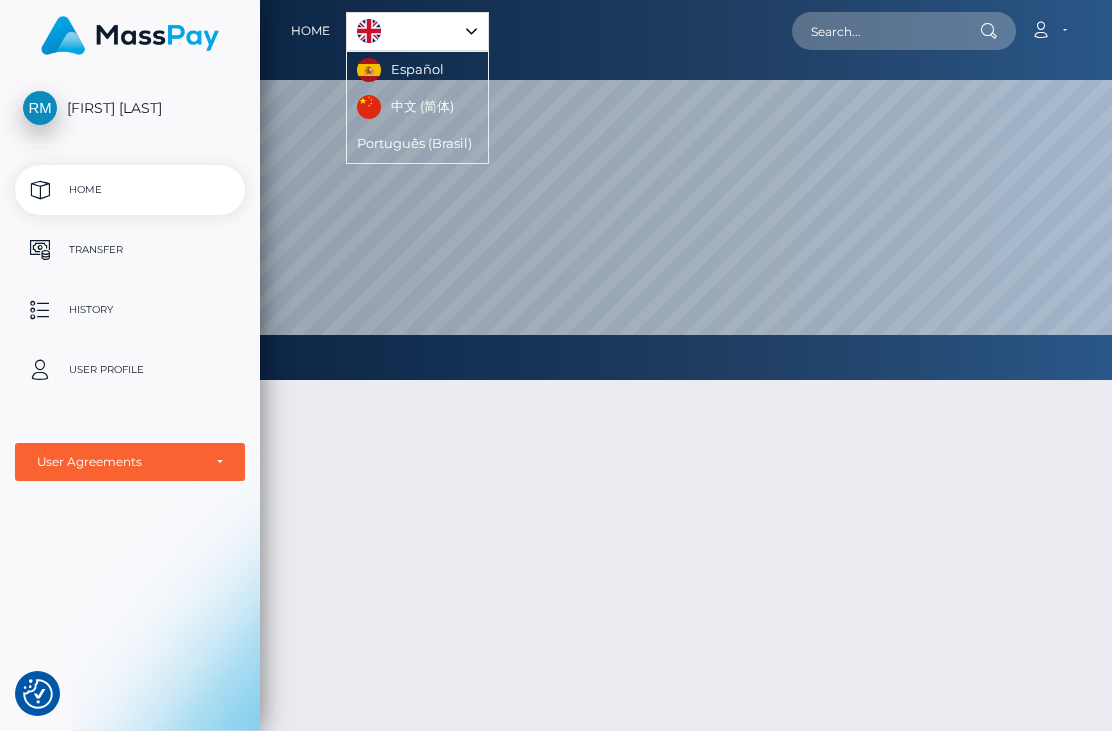 click on "Español" at bounding box center (403, 70) 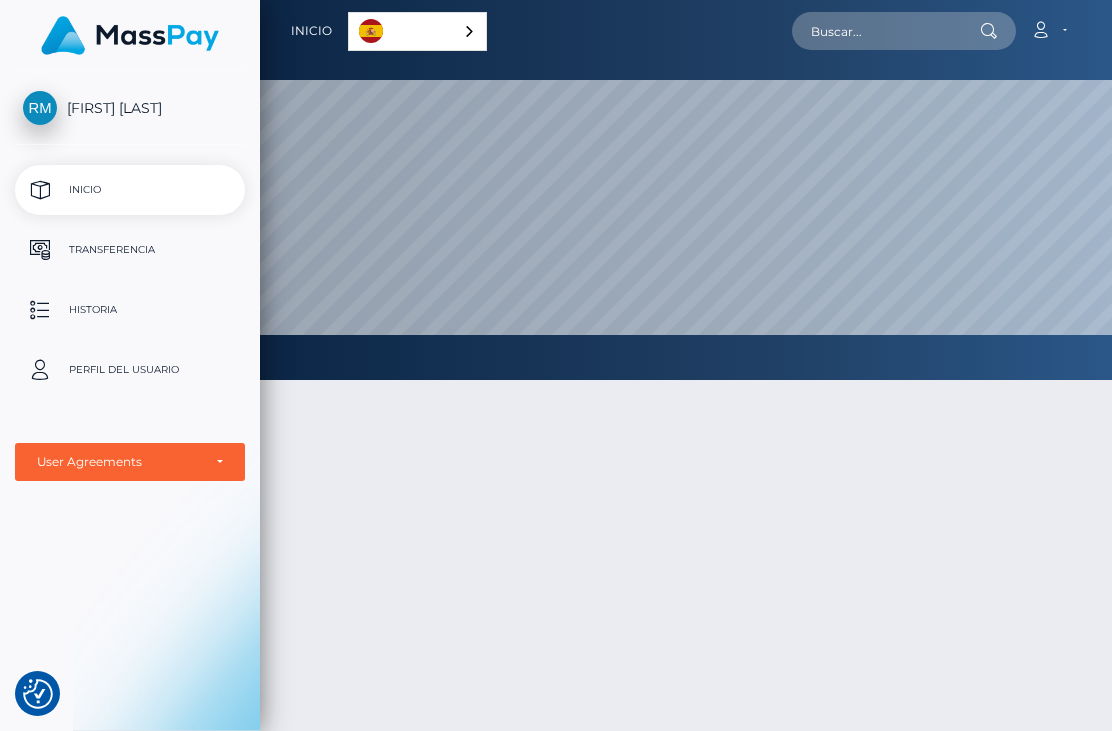 click at bounding box center (686, 190) 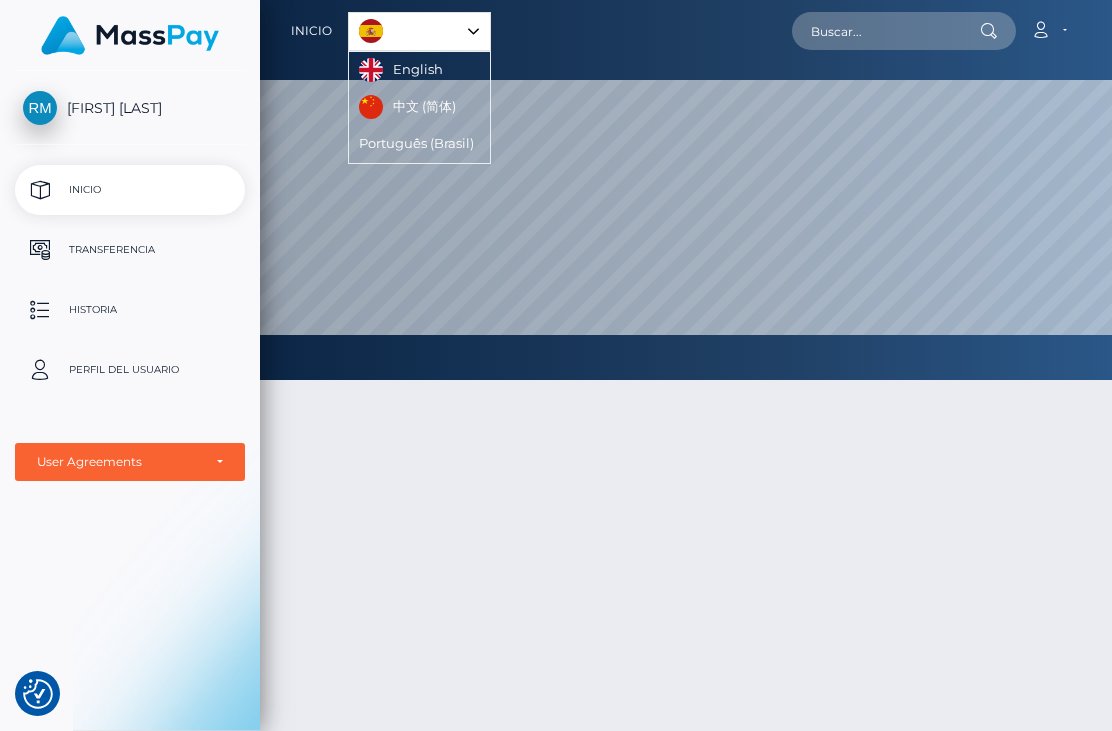 click on "English" at bounding box center [403, 70] 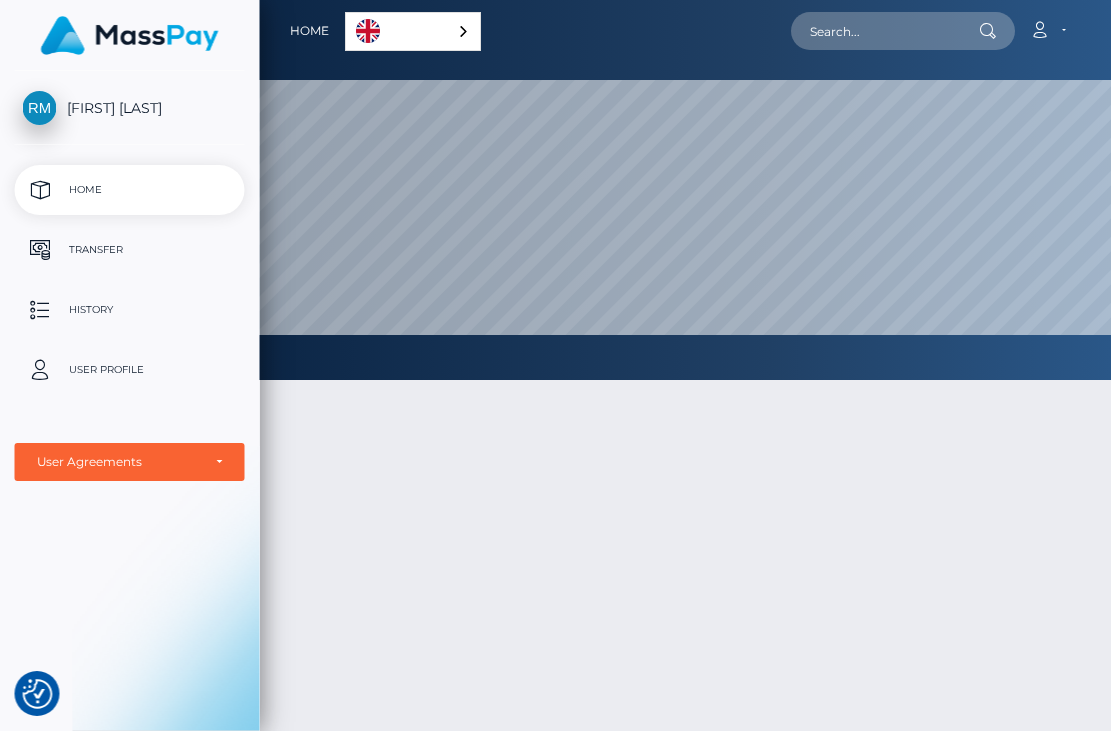 scroll, scrollTop: 0, scrollLeft: 0, axis: both 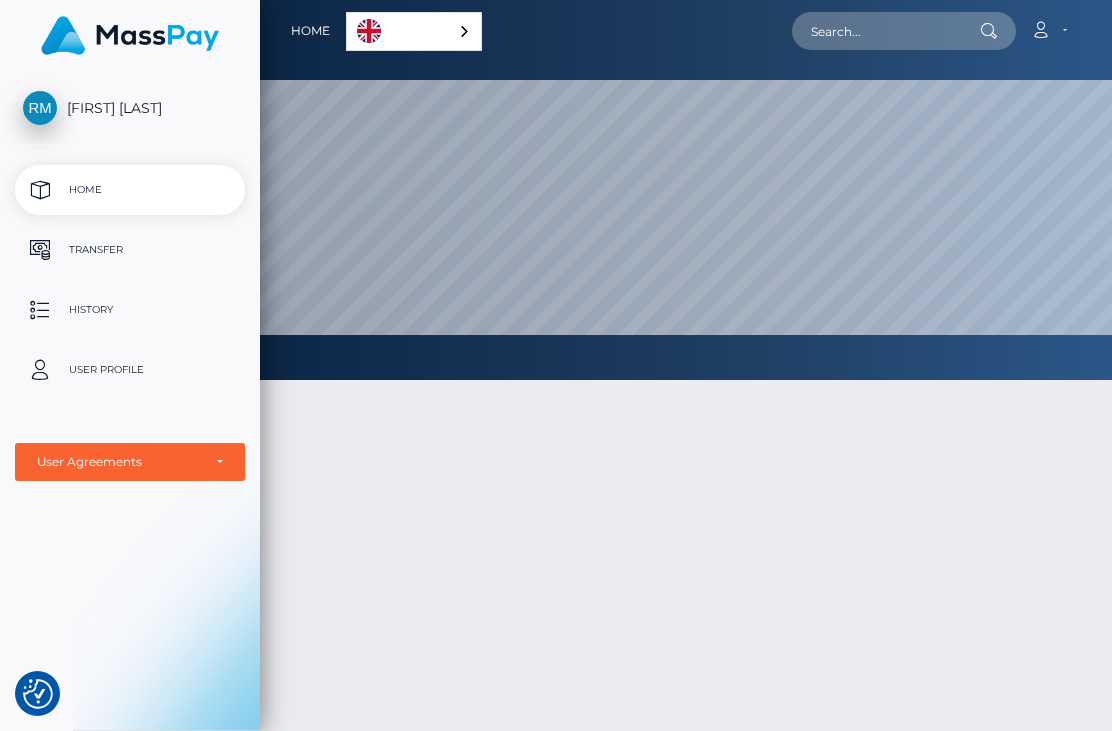 click on "Transfer" at bounding box center (130, 250) 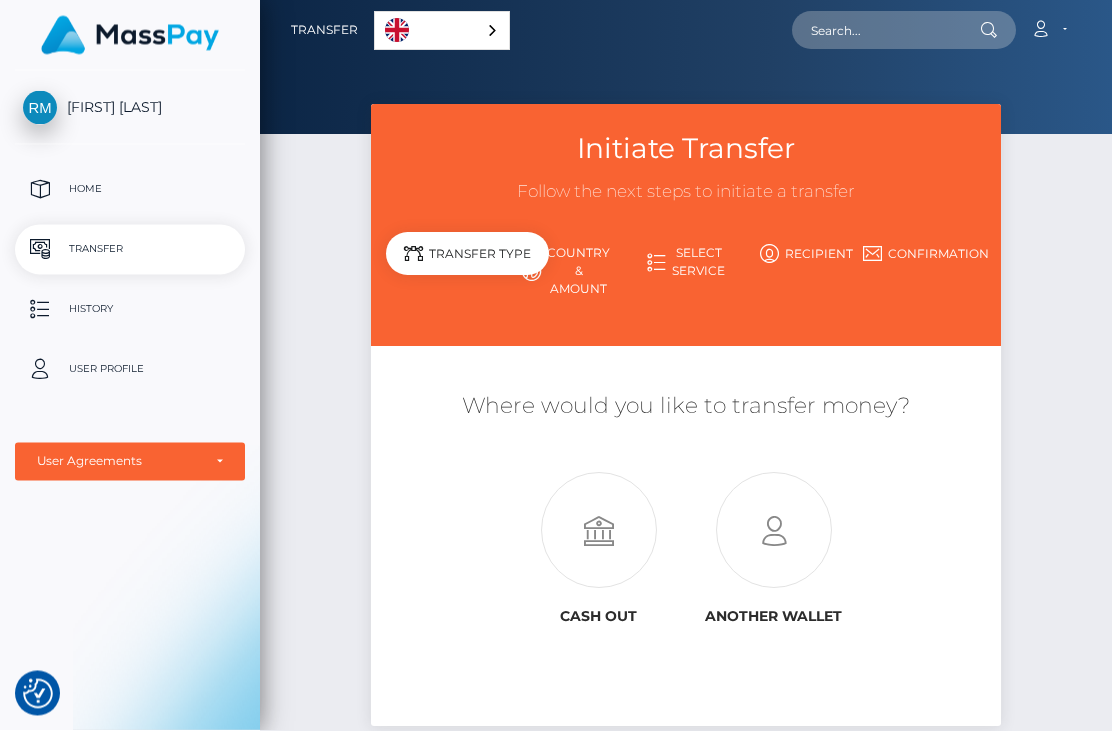 scroll, scrollTop: 58, scrollLeft: 0, axis: vertical 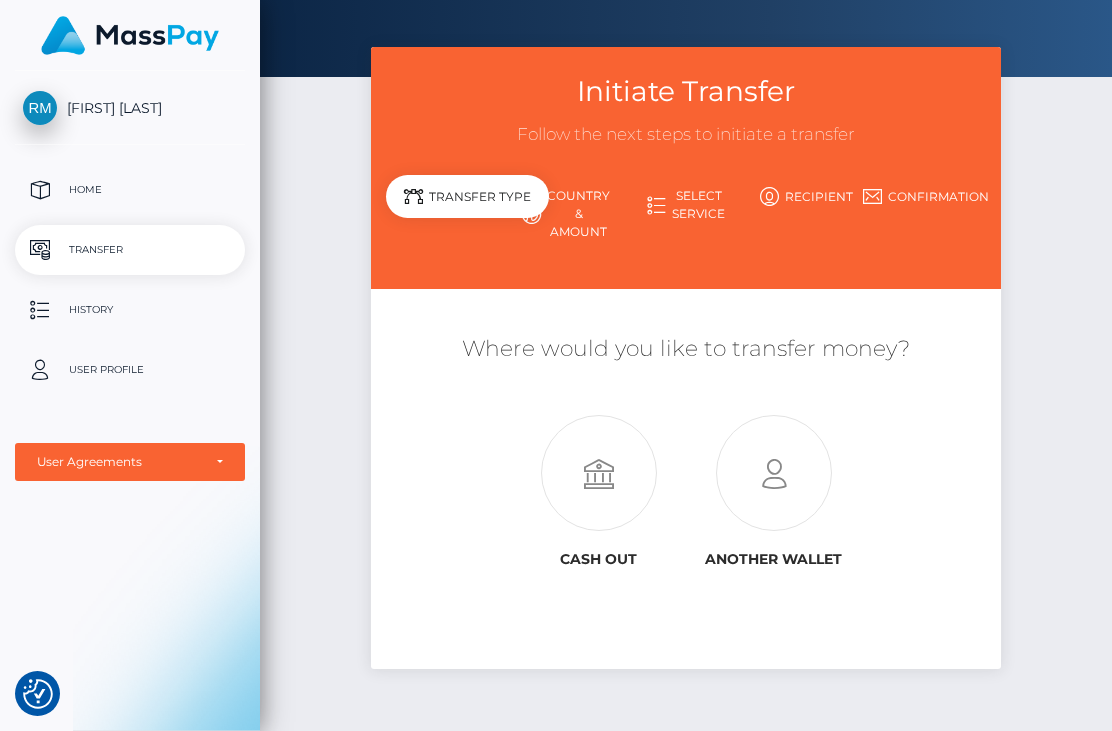click on "Country & Amount" at bounding box center (566, 214) 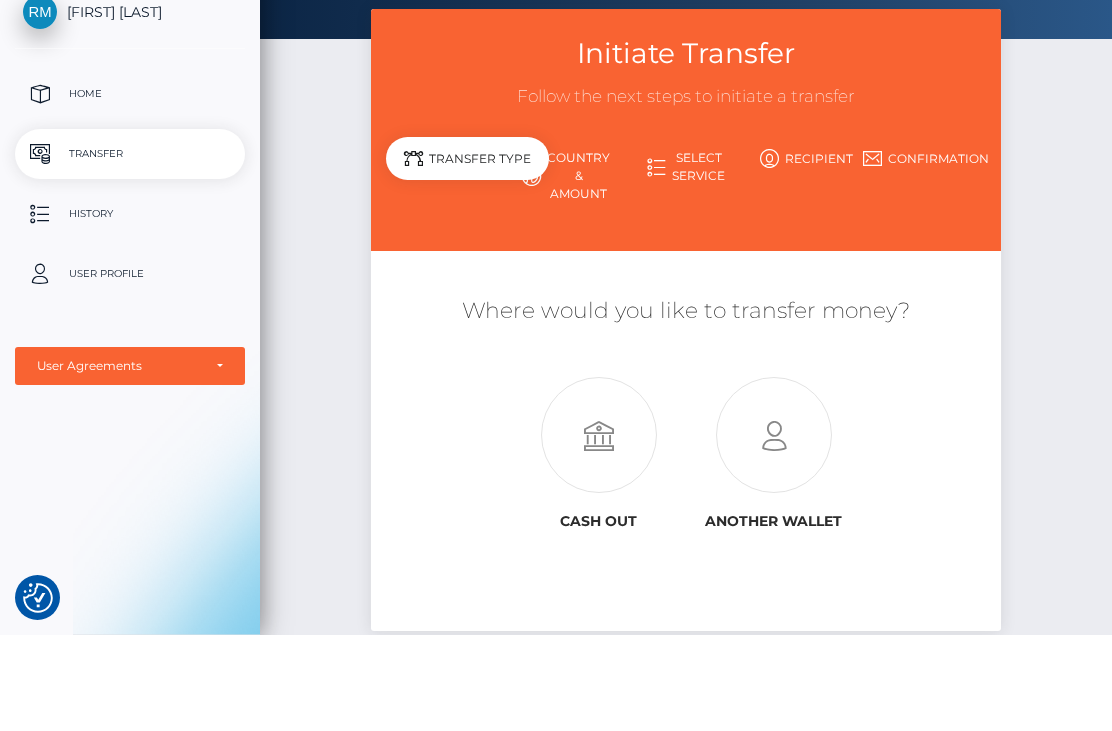 scroll, scrollTop: 77, scrollLeft: 0, axis: vertical 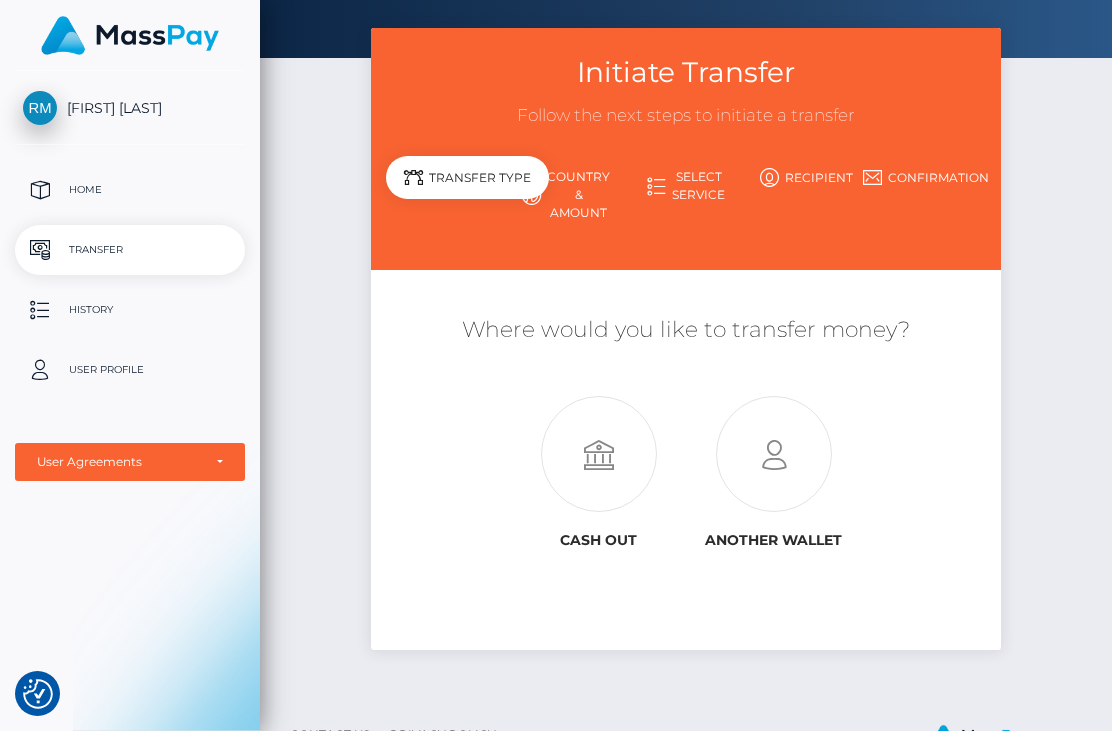 click at bounding box center (598, 455) 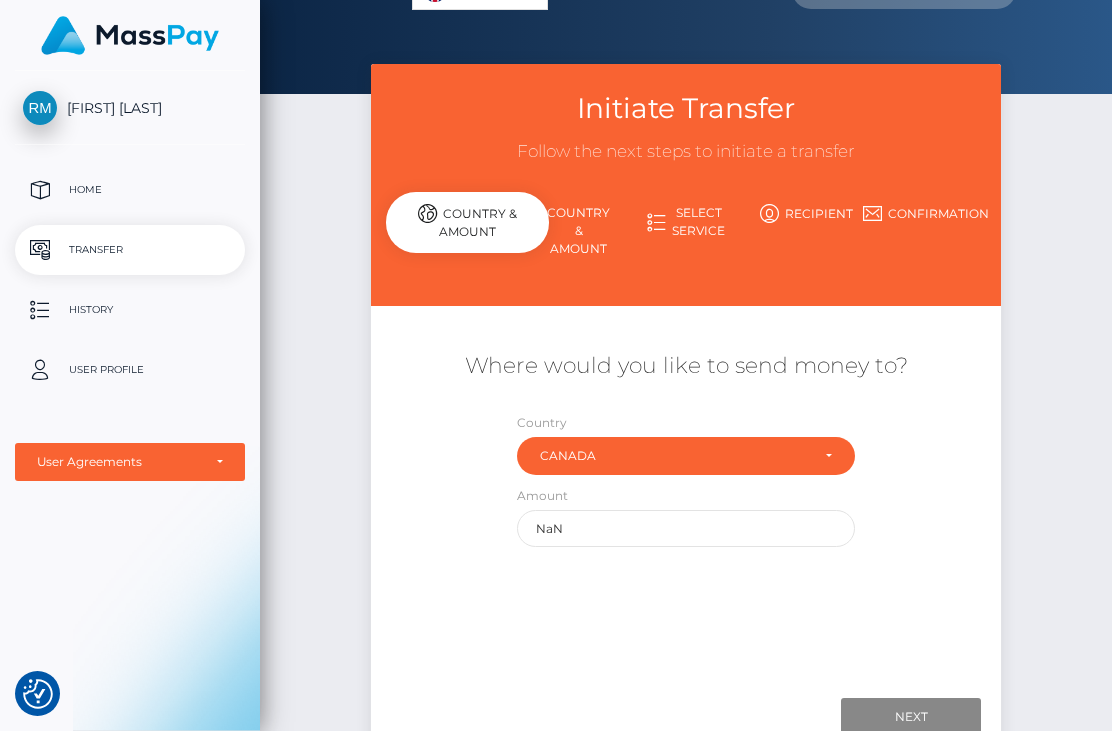 scroll, scrollTop: 50, scrollLeft: 0, axis: vertical 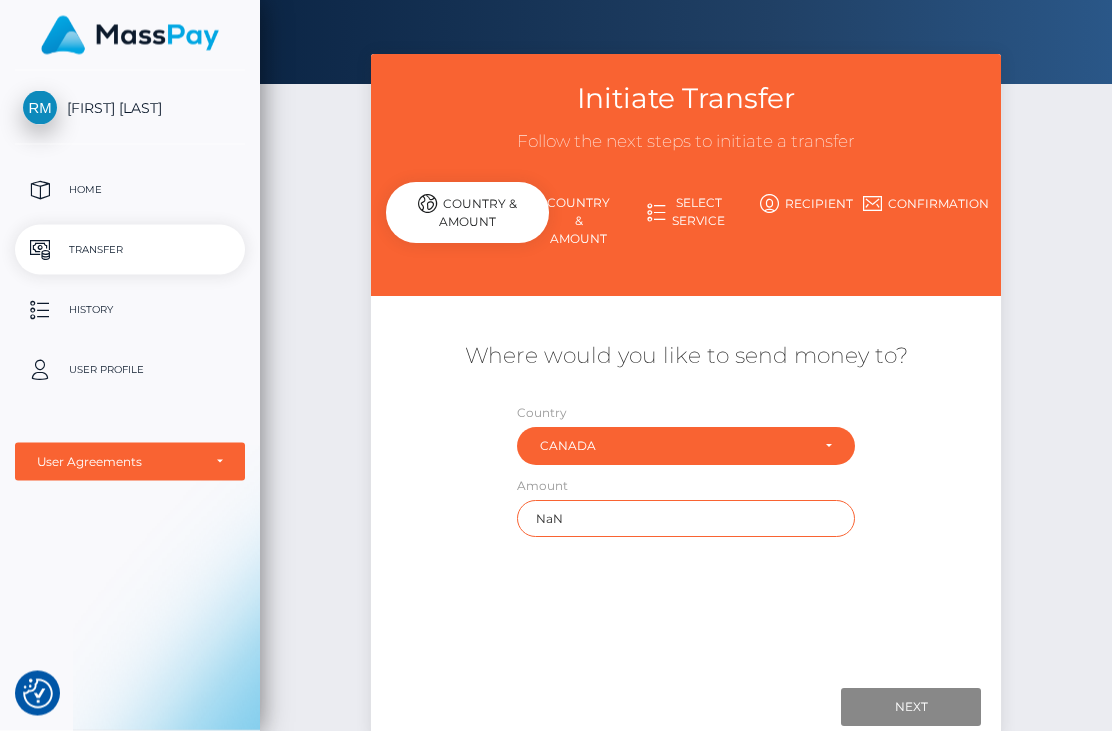 click on "NaN" at bounding box center [686, 519] 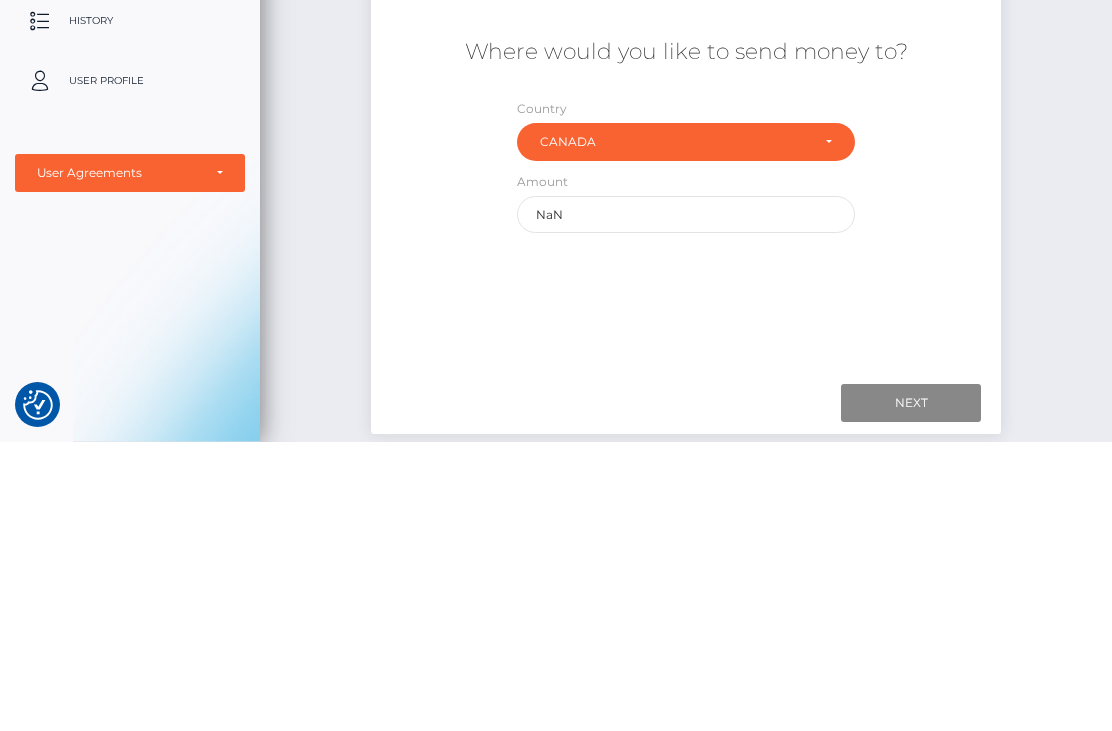 click on "Next" at bounding box center (911, 692) 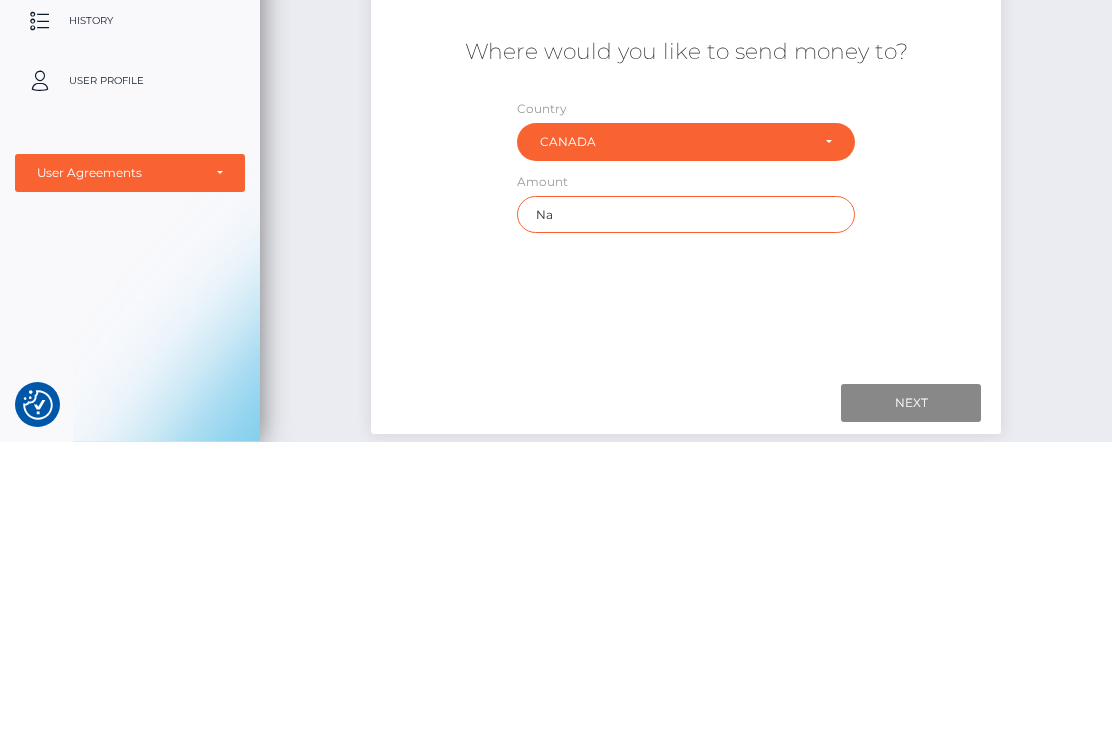 type on "N" 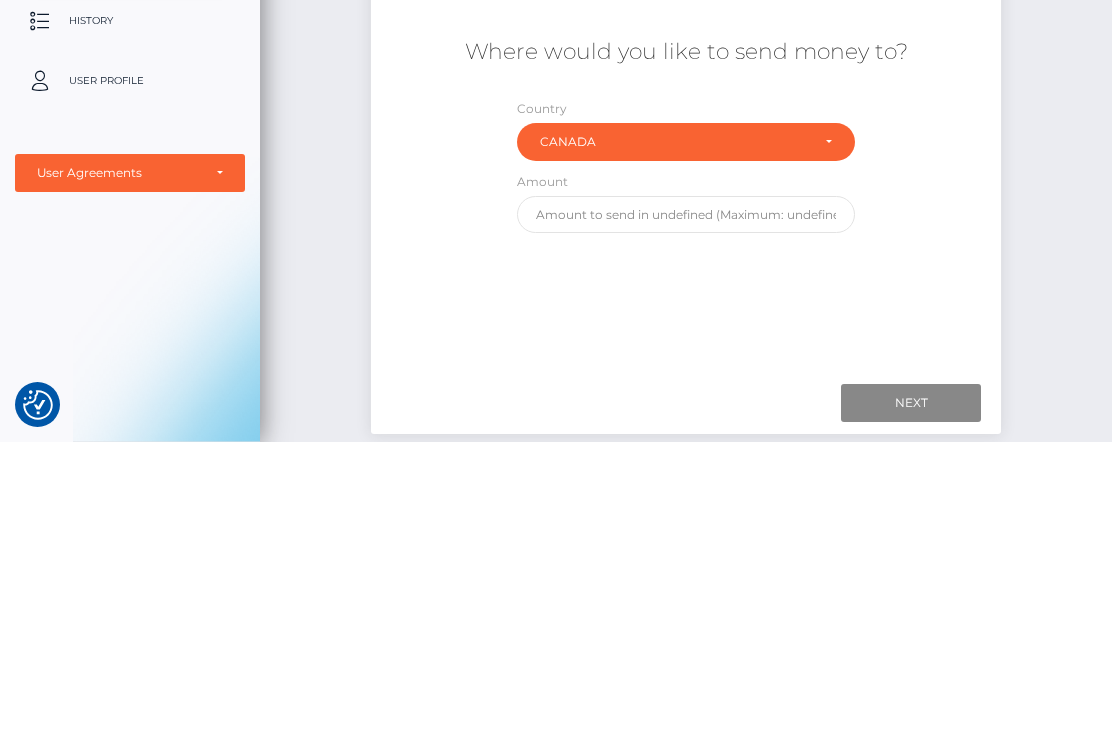 click on "Next" at bounding box center (911, 692) 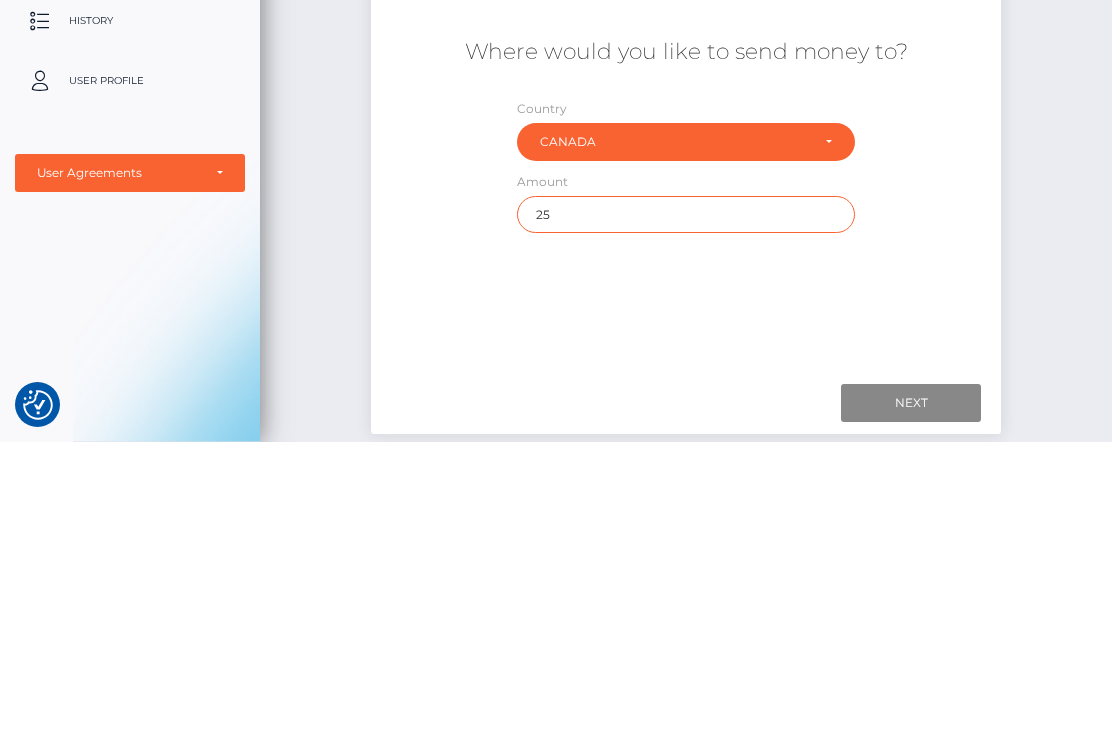 type on "25" 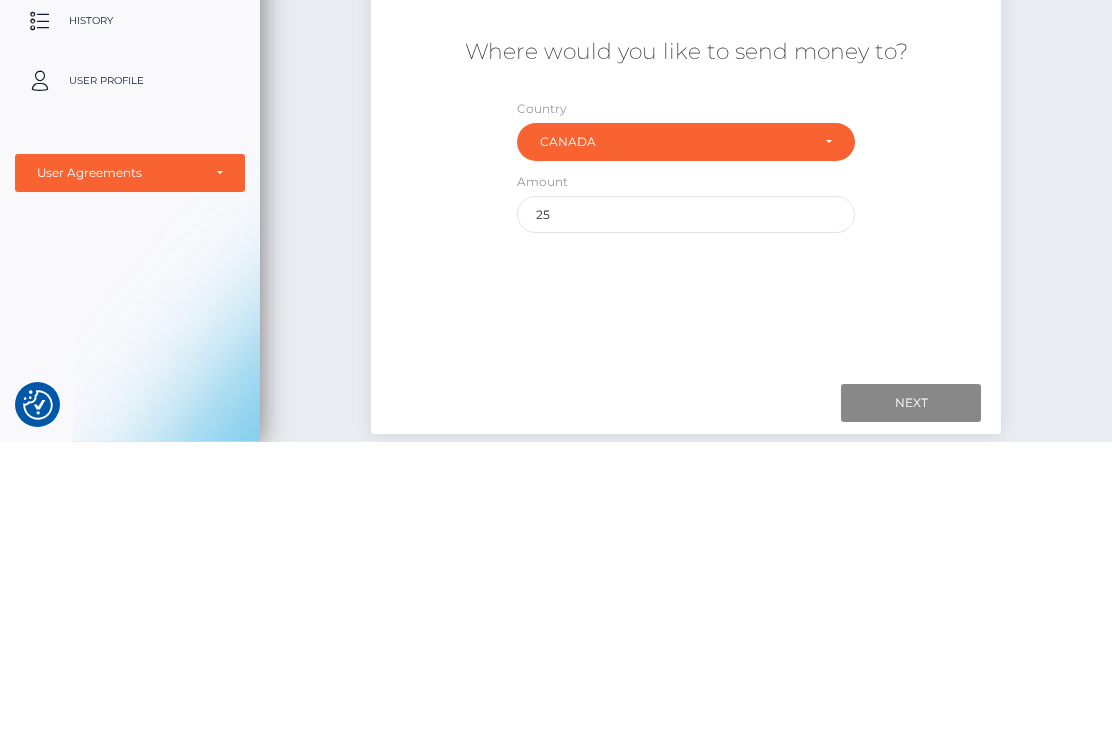 click on "Next" at bounding box center (911, 692) 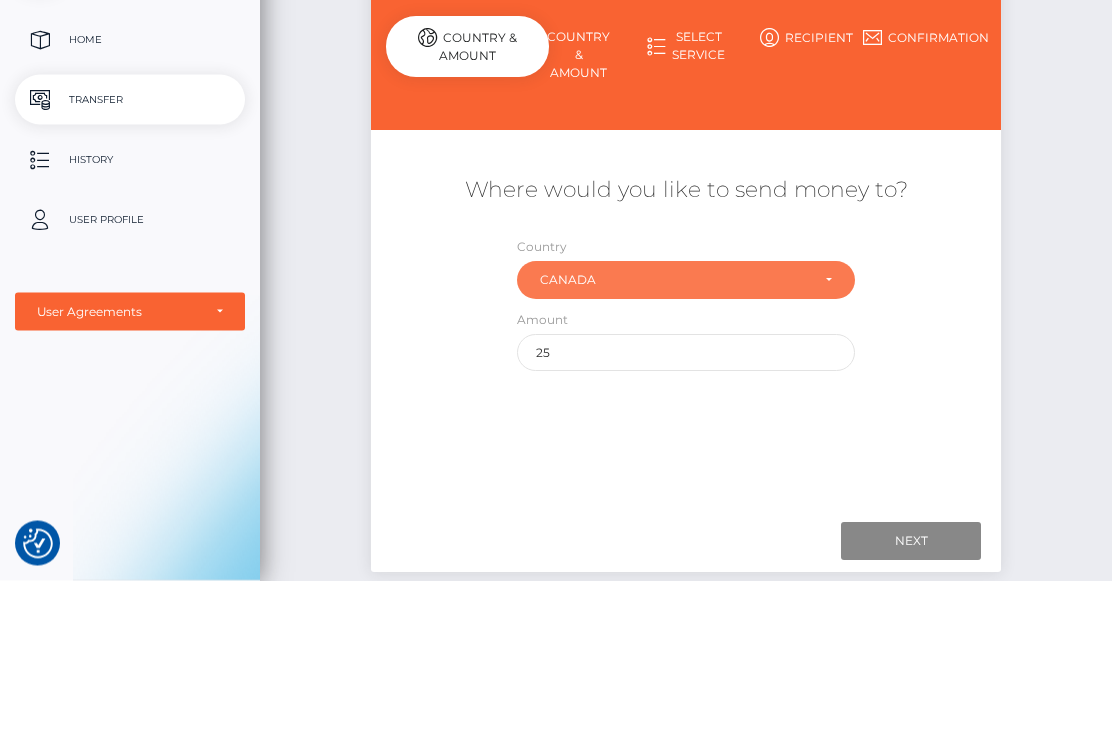 click on "Canada" at bounding box center (674, 431) 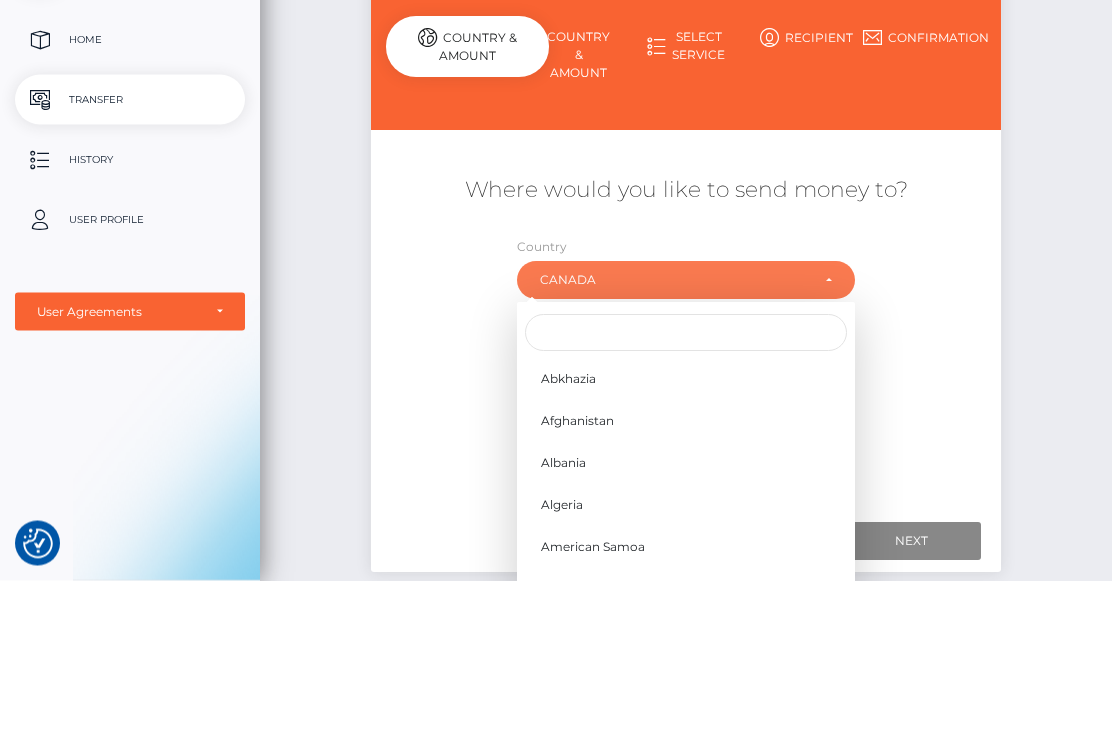 scroll, scrollTop: 120, scrollLeft: 0, axis: vertical 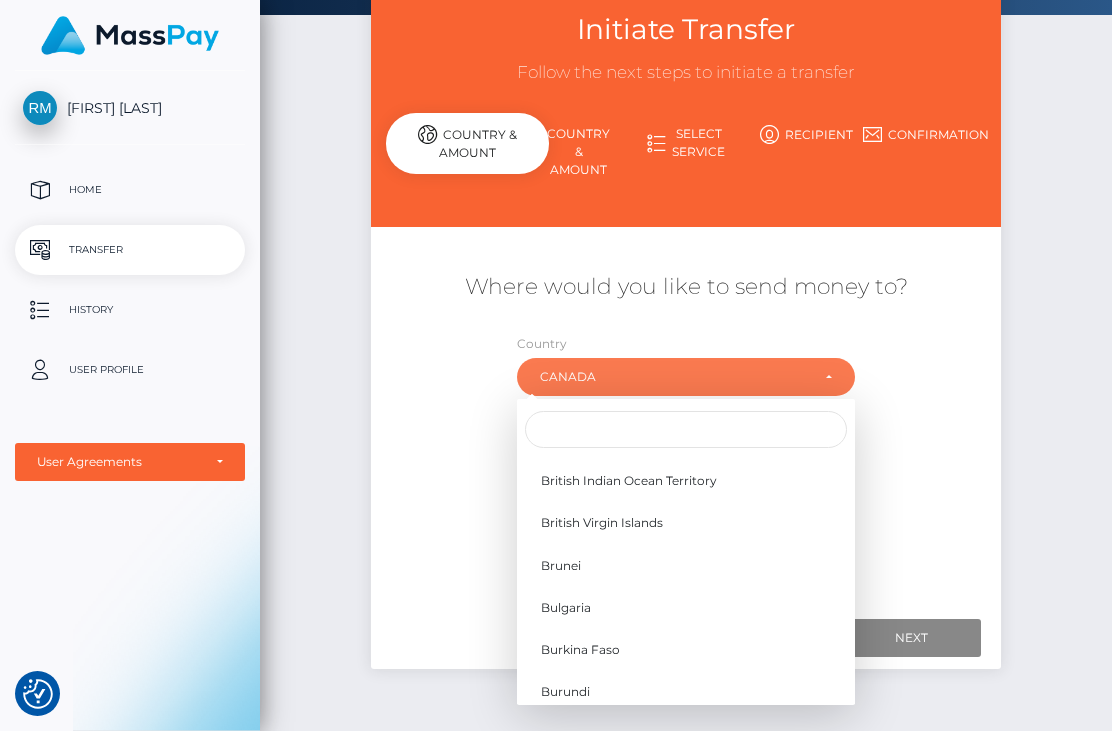 click on "Canada" at bounding box center [686, 377] 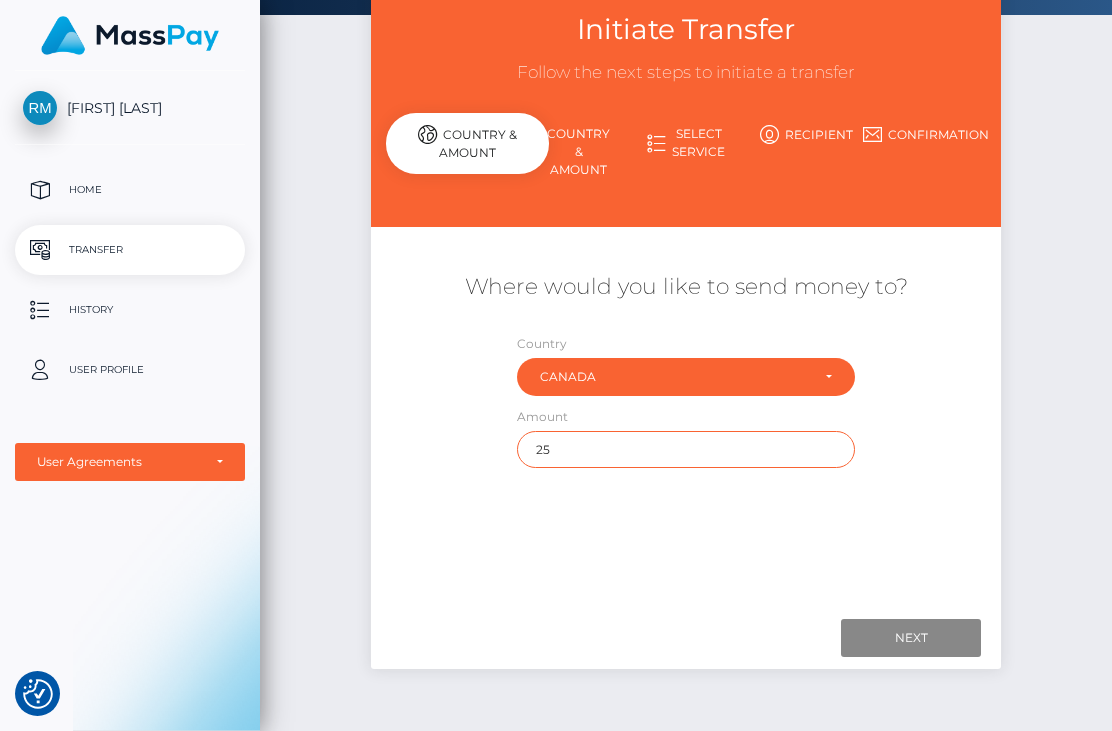 click on "25" at bounding box center [686, 449] 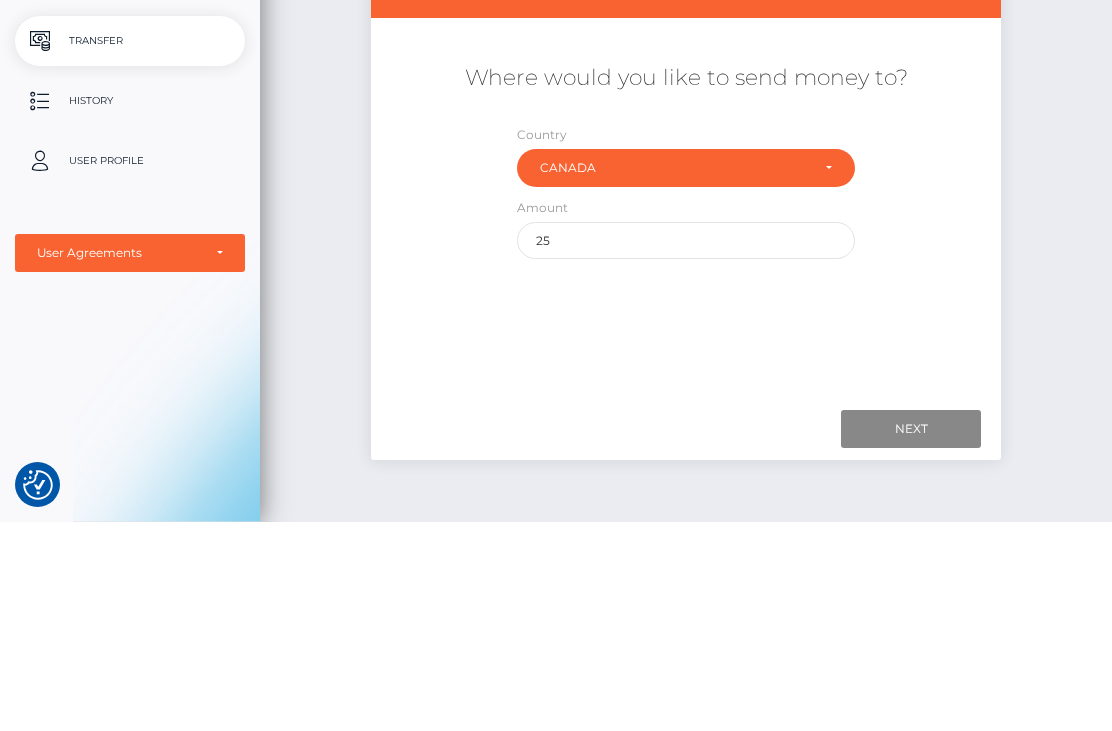 click on "Next" at bounding box center [911, 638] 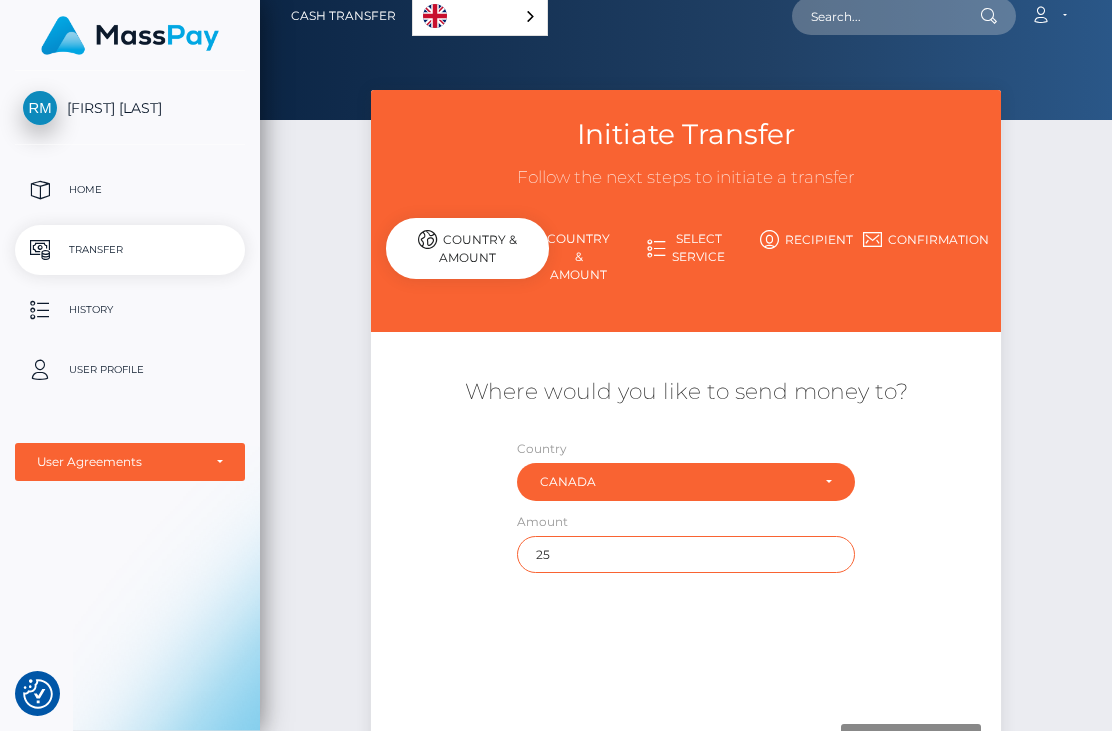 scroll, scrollTop: 0, scrollLeft: 0, axis: both 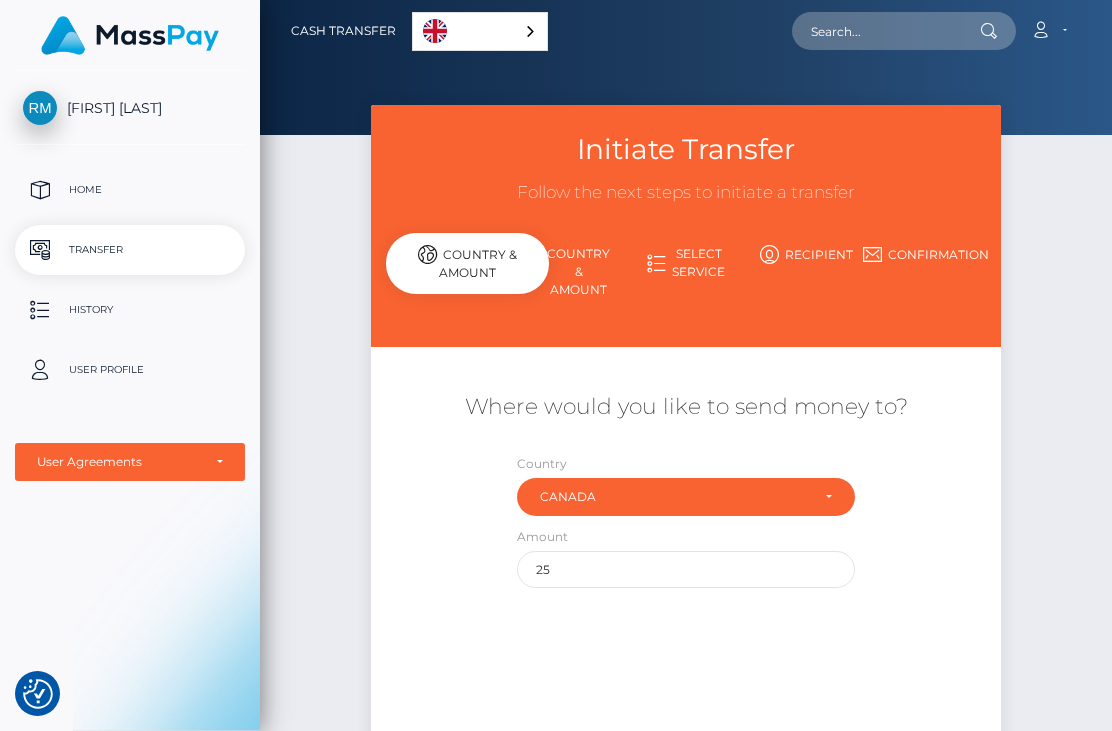 click at bounding box center (0, 0) 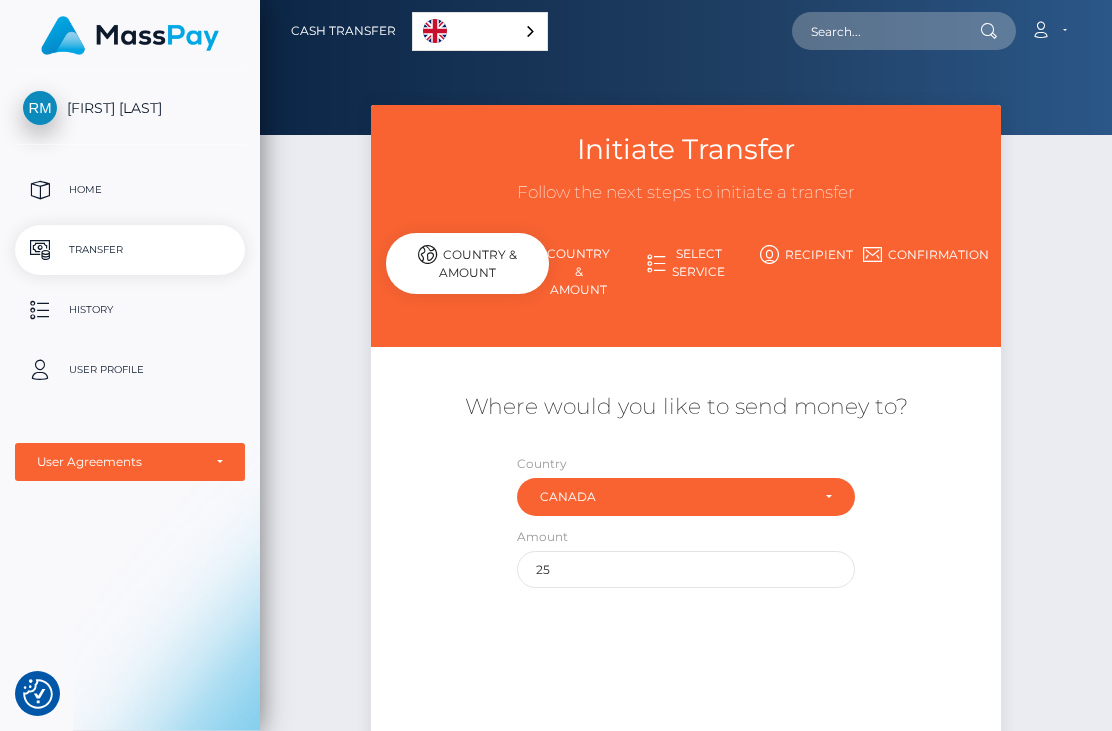 click on "[FIRST] [LAST]" at bounding box center (130, 108) 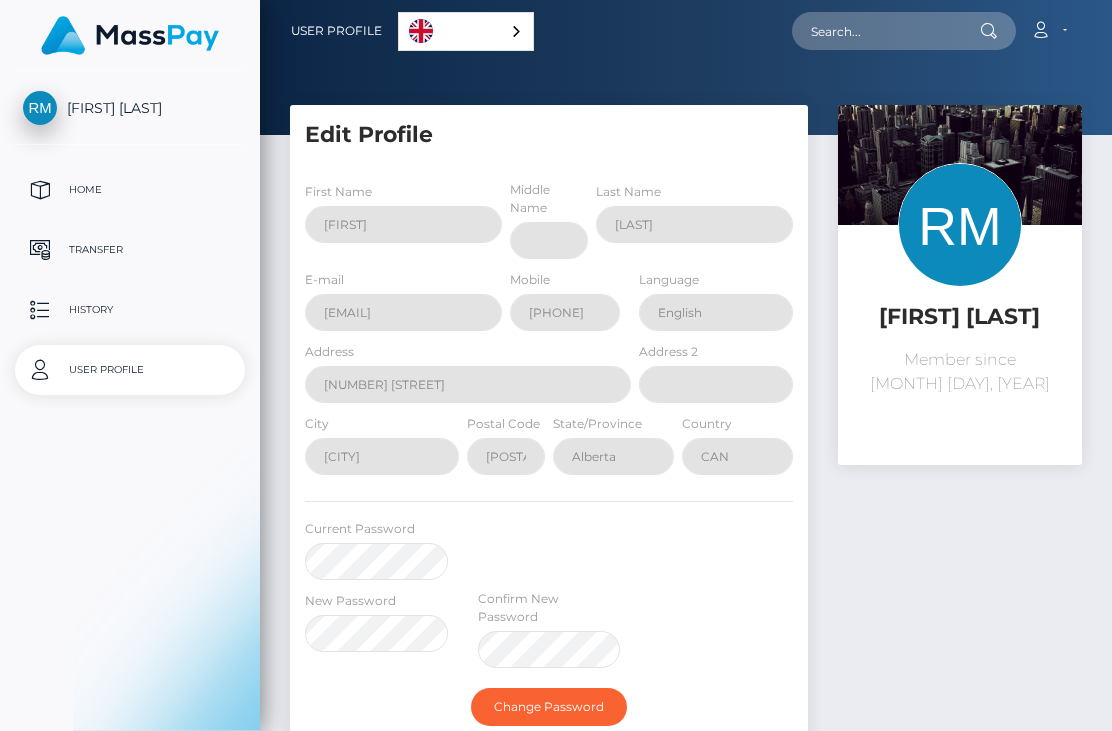 scroll, scrollTop: 0, scrollLeft: 0, axis: both 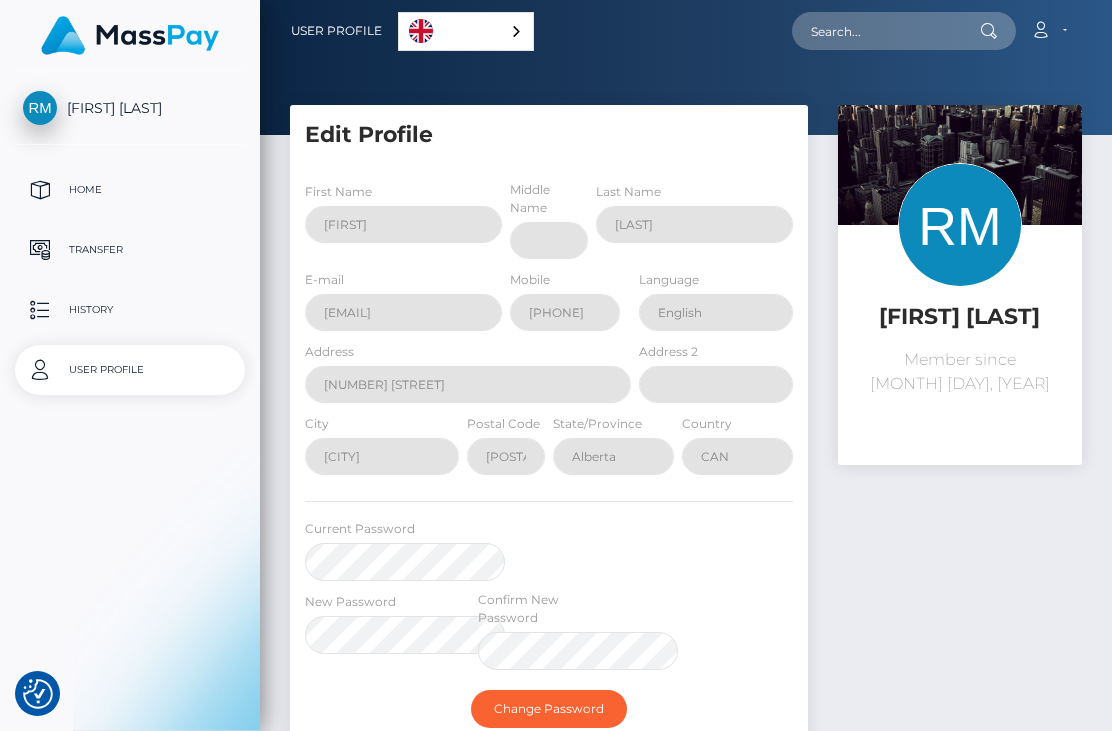 select 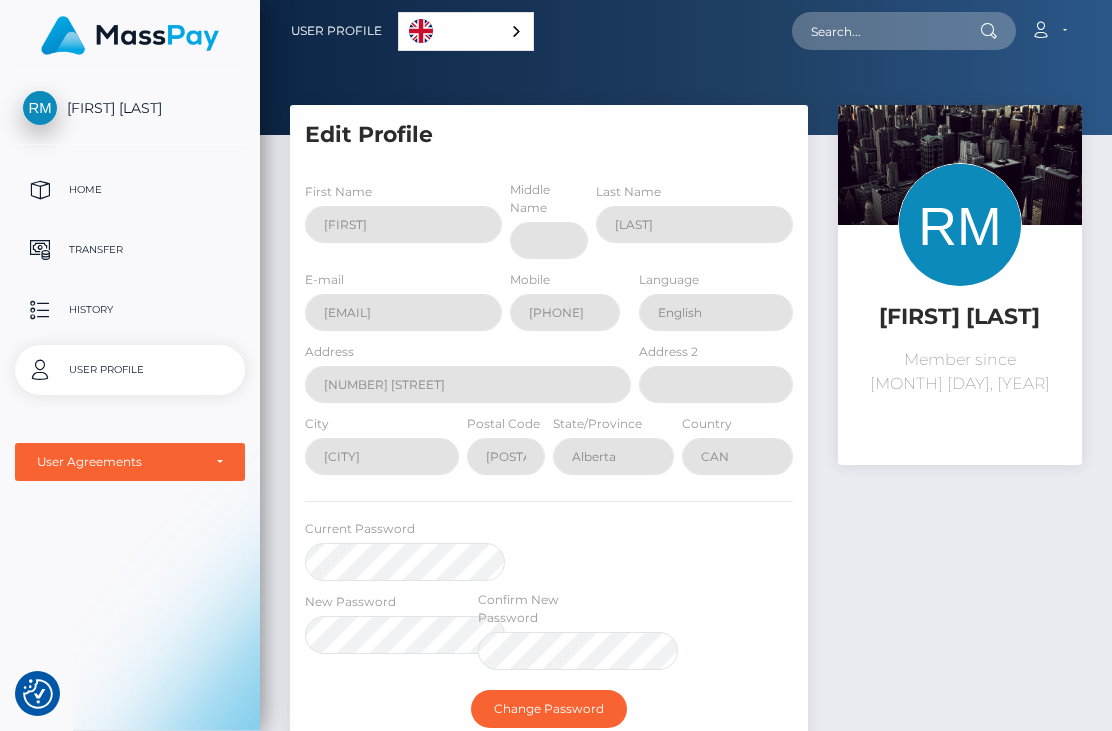 click on "State/Province
Alberta" at bounding box center [613, 449] 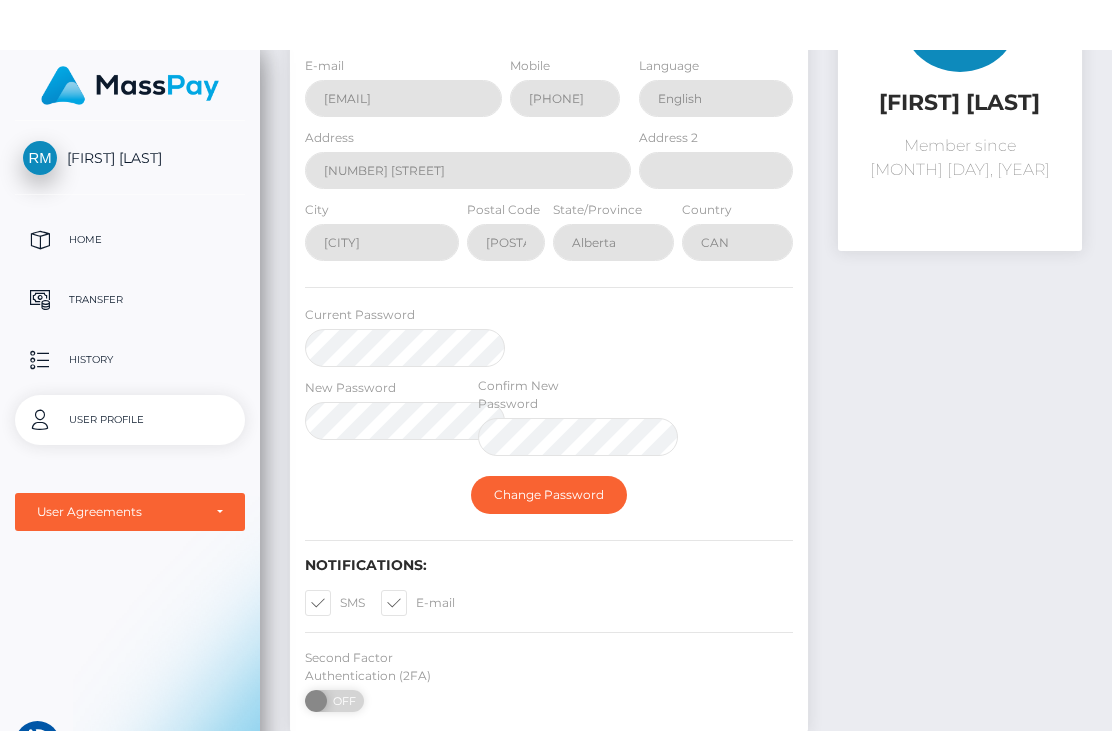 scroll, scrollTop: 0, scrollLeft: 0, axis: both 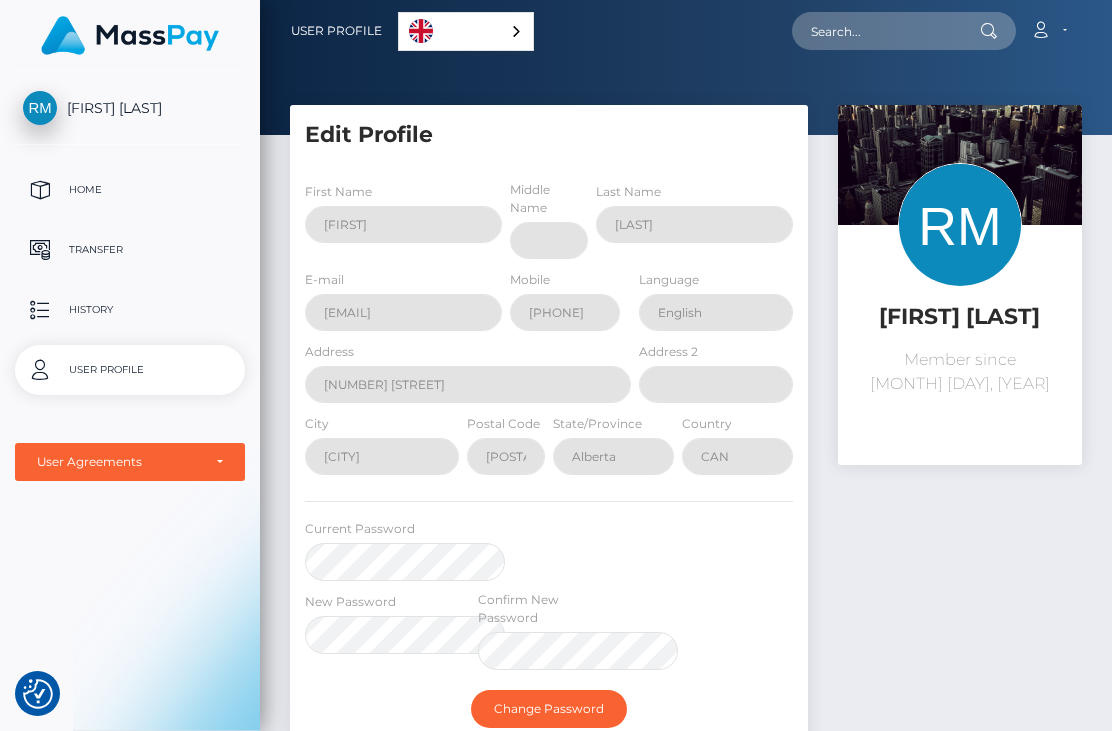 click at bounding box center [960, 225] 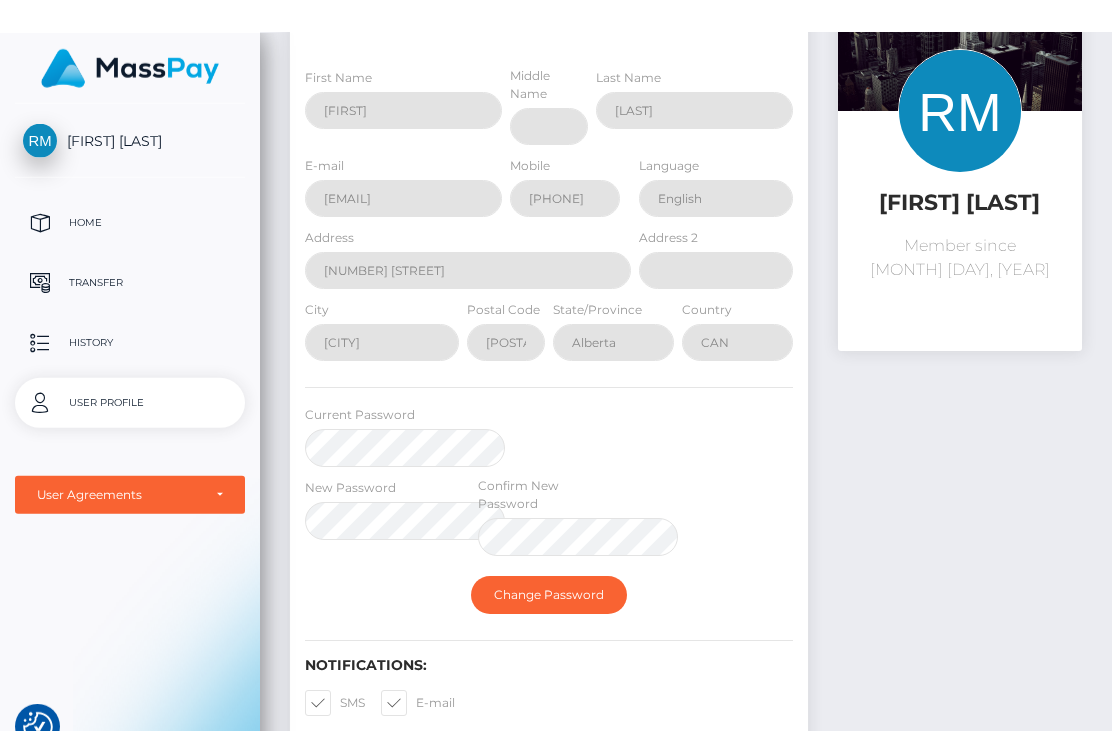 scroll, scrollTop: 0, scrollLeft: 0, axis: both 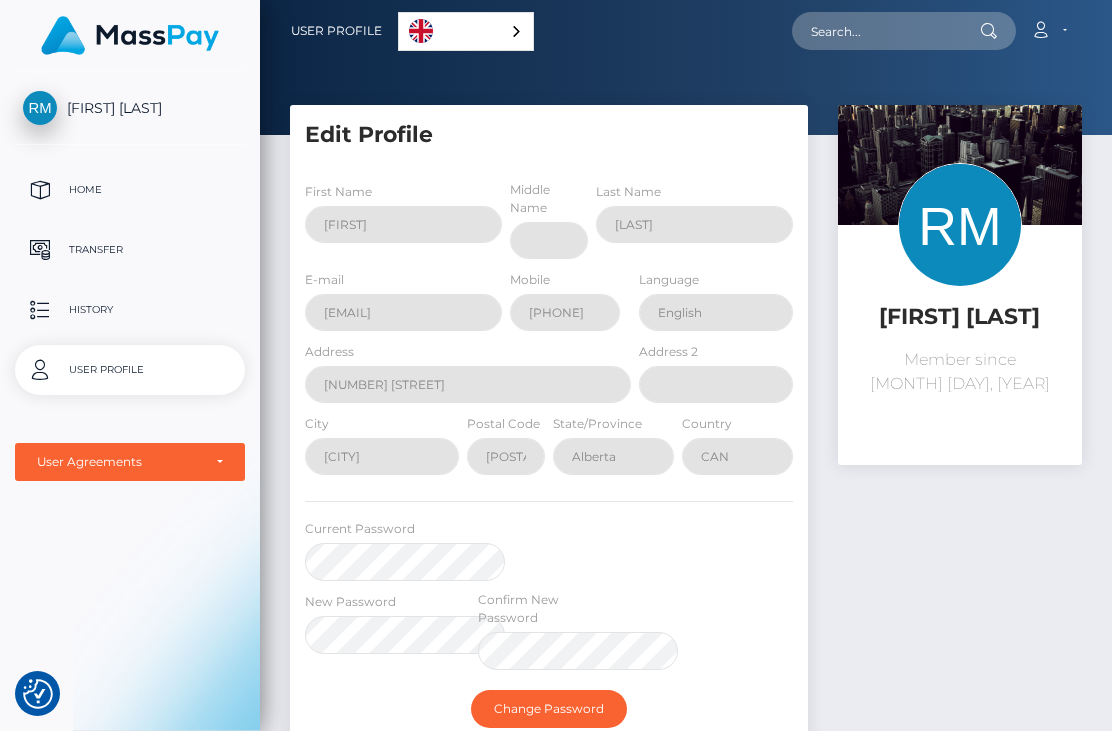 click on "Account" at bounding box center (1048, 31) 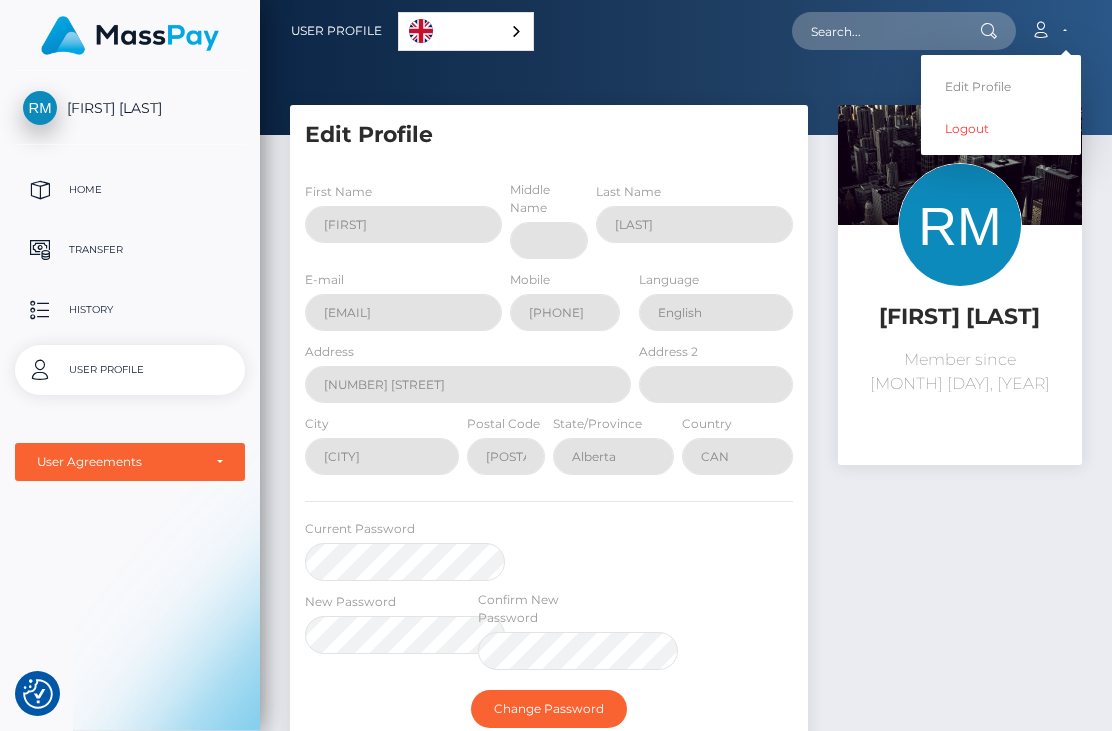 click on "Account" at bounding box center (1048, 31) 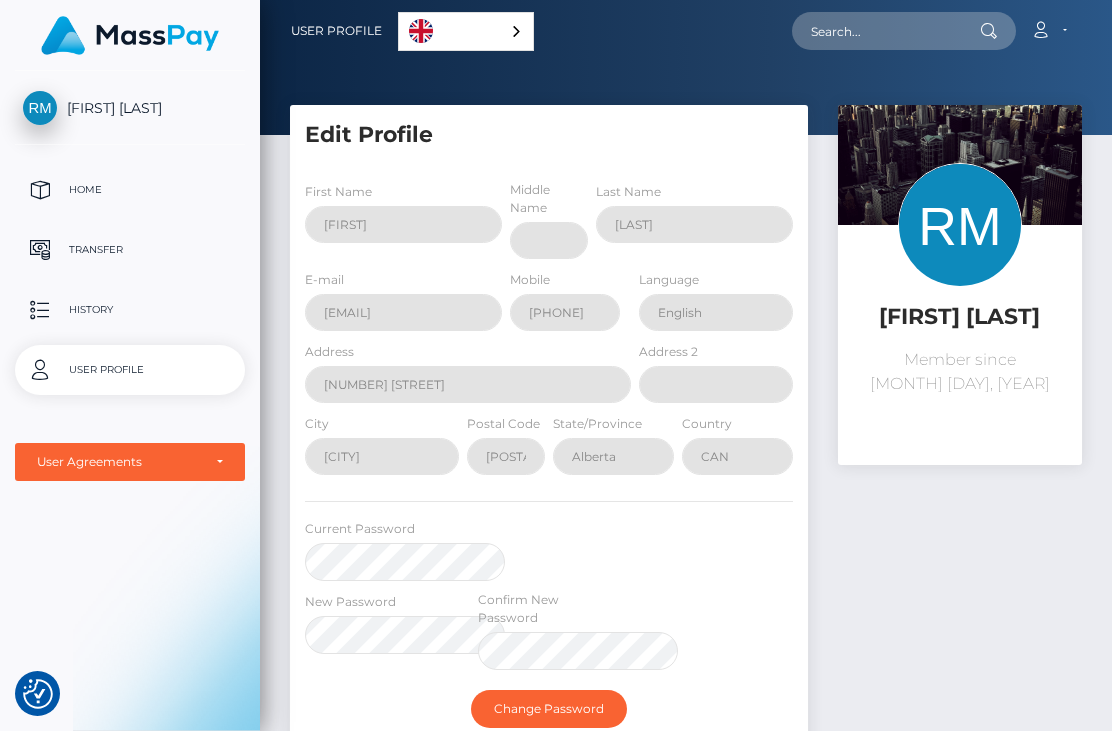 click at bounding box center (0, 0) 